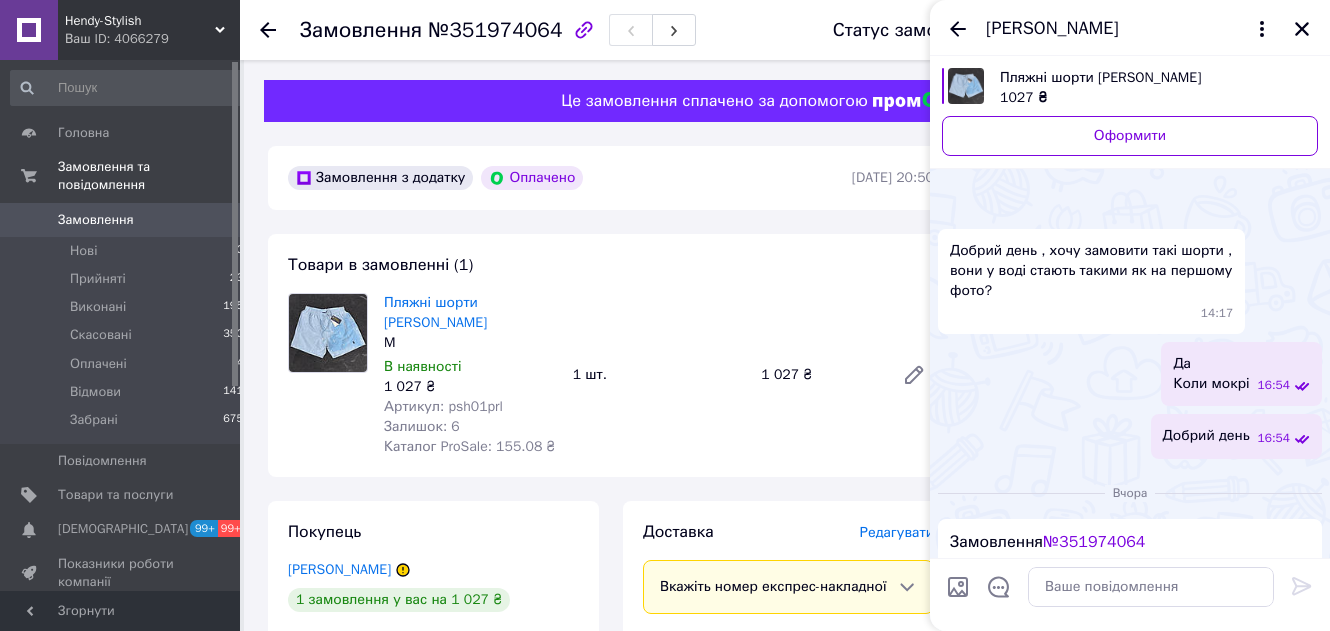 scroll, scrollTop: 0, scrollLeft: 0, axis: both 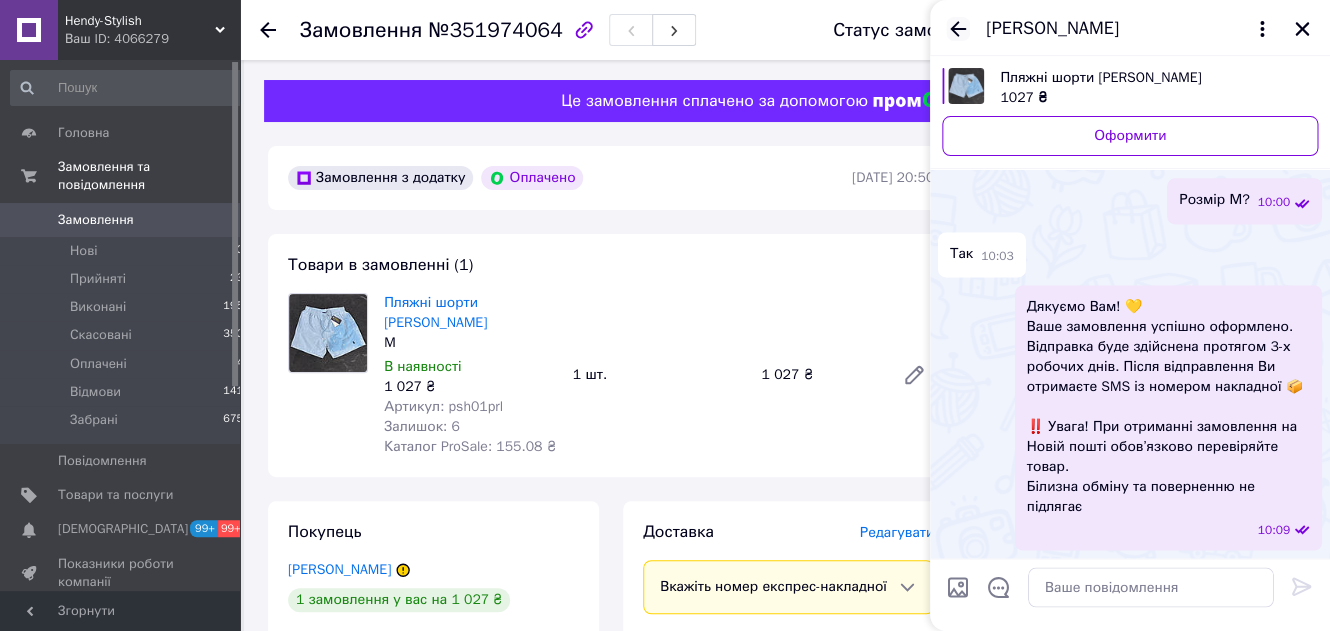 click 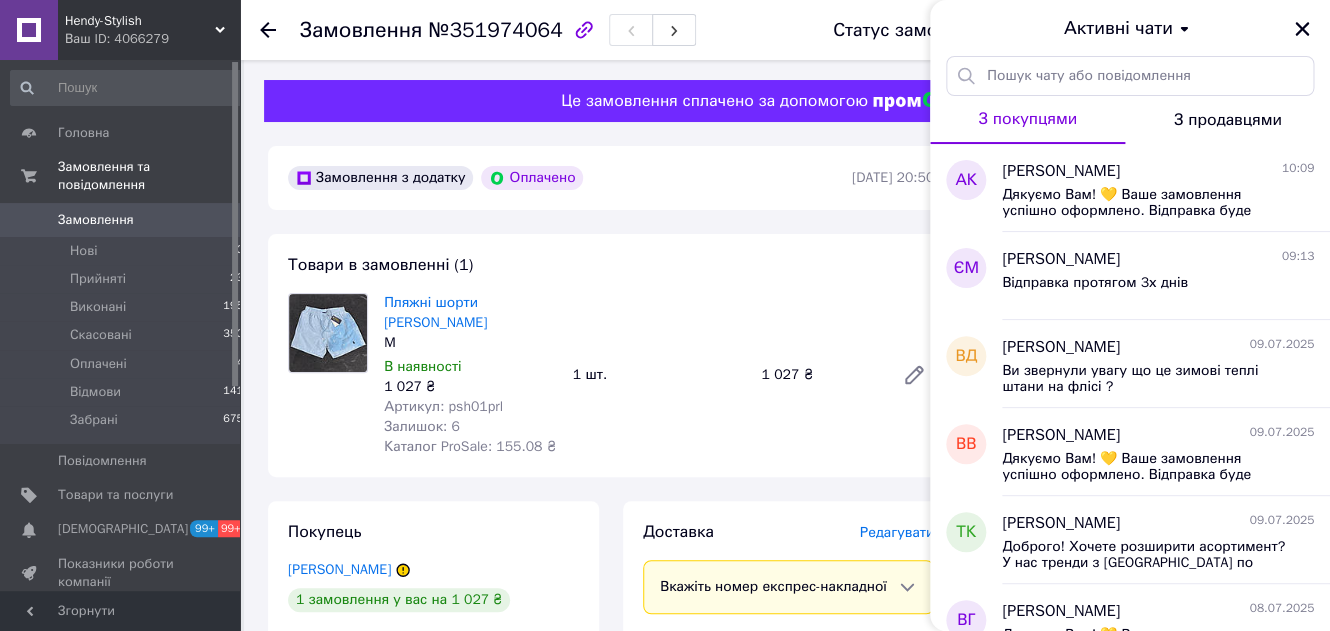 click on "Замовлення" at bounding box center (96, 220) 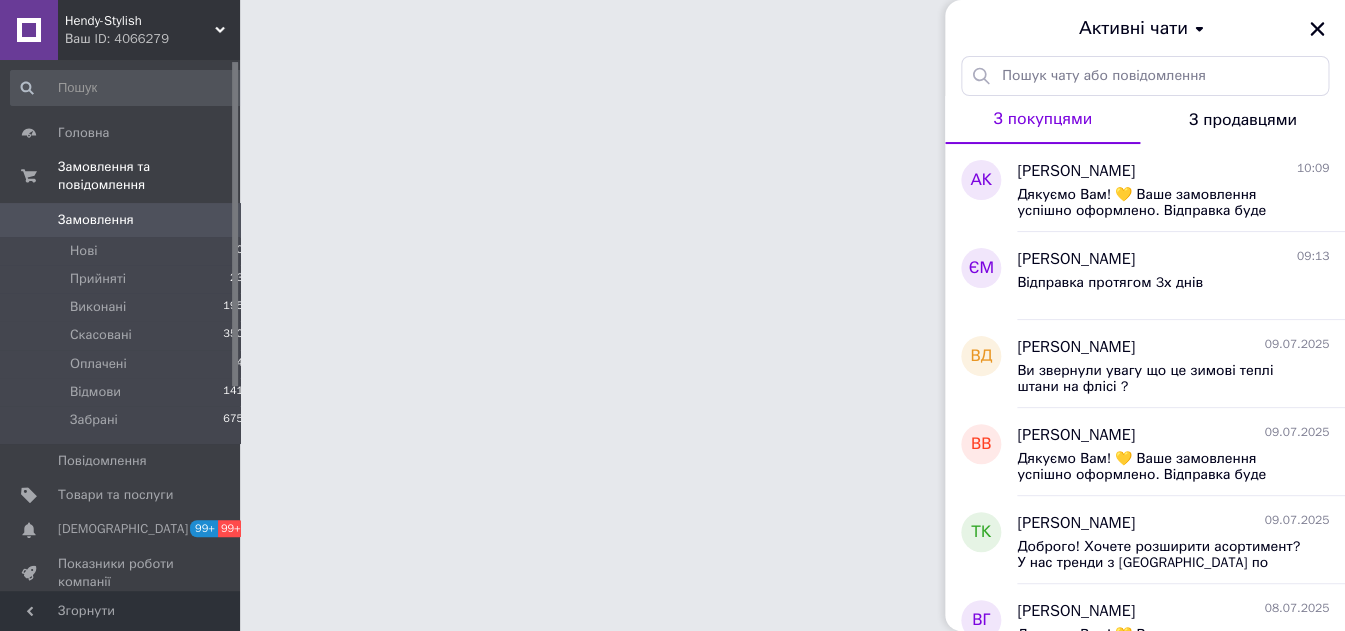 click on "0" at bounding box center (212, 220) 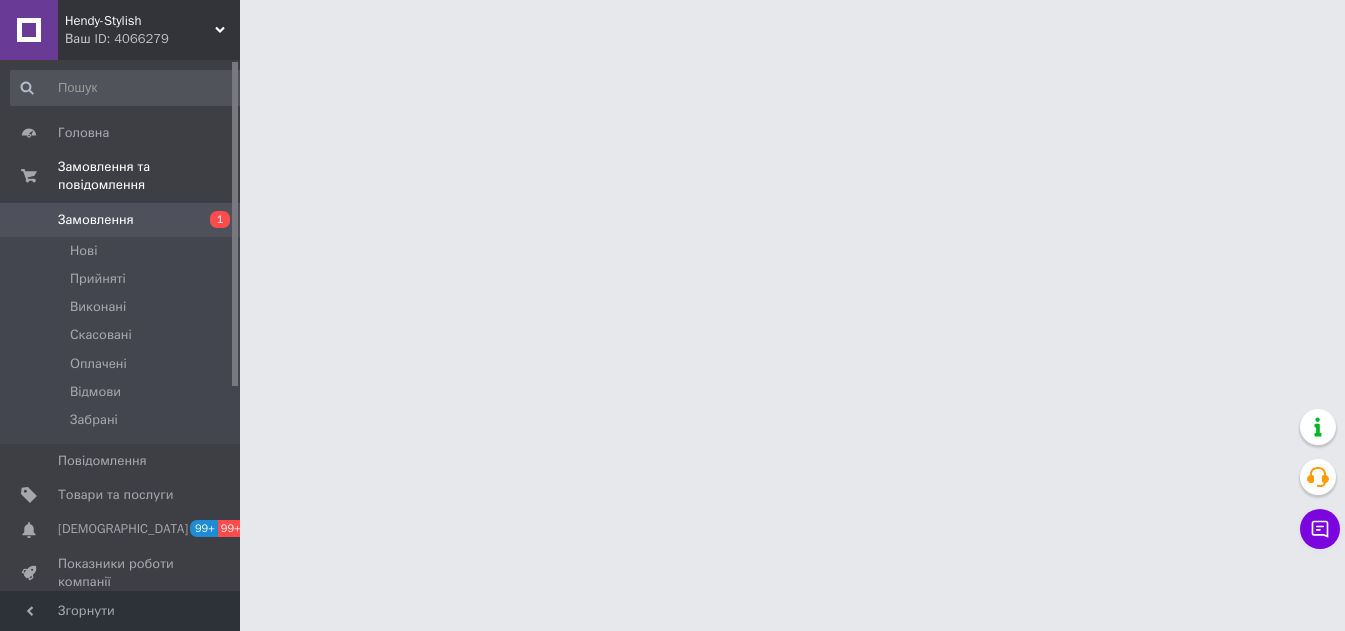 scroll, scrollTop: 0, scrollLeft: 0, axis: both 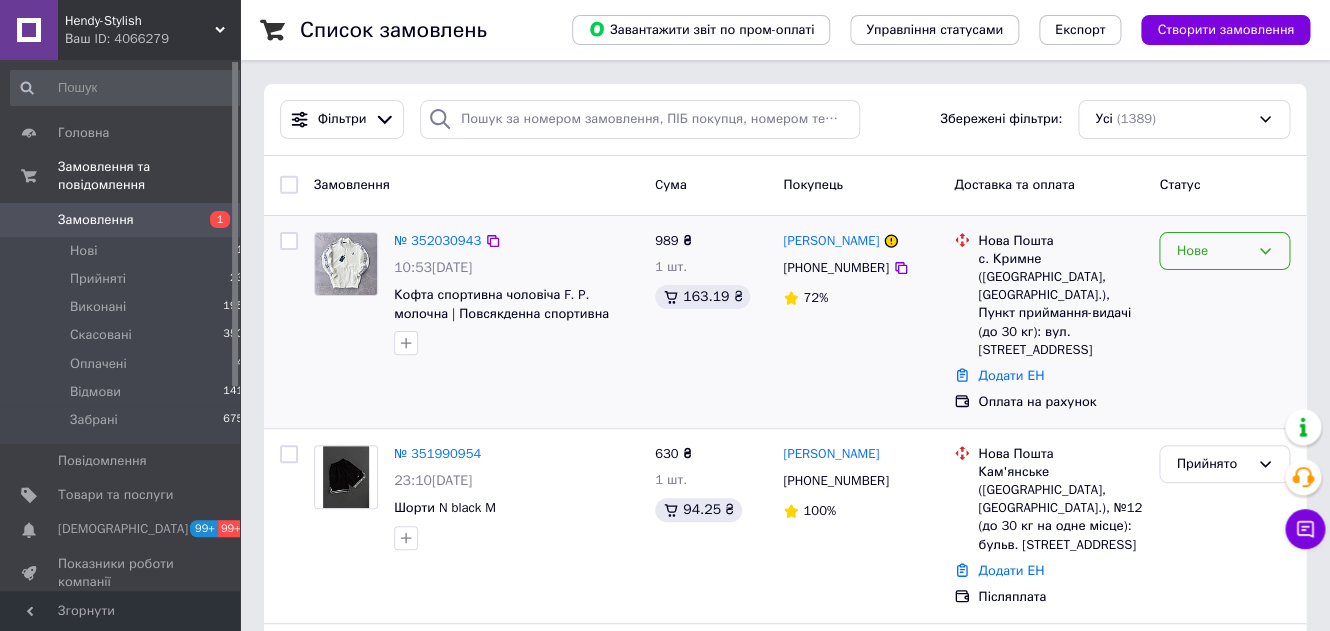 click on "Нове" at bounding box center [1212, 251] 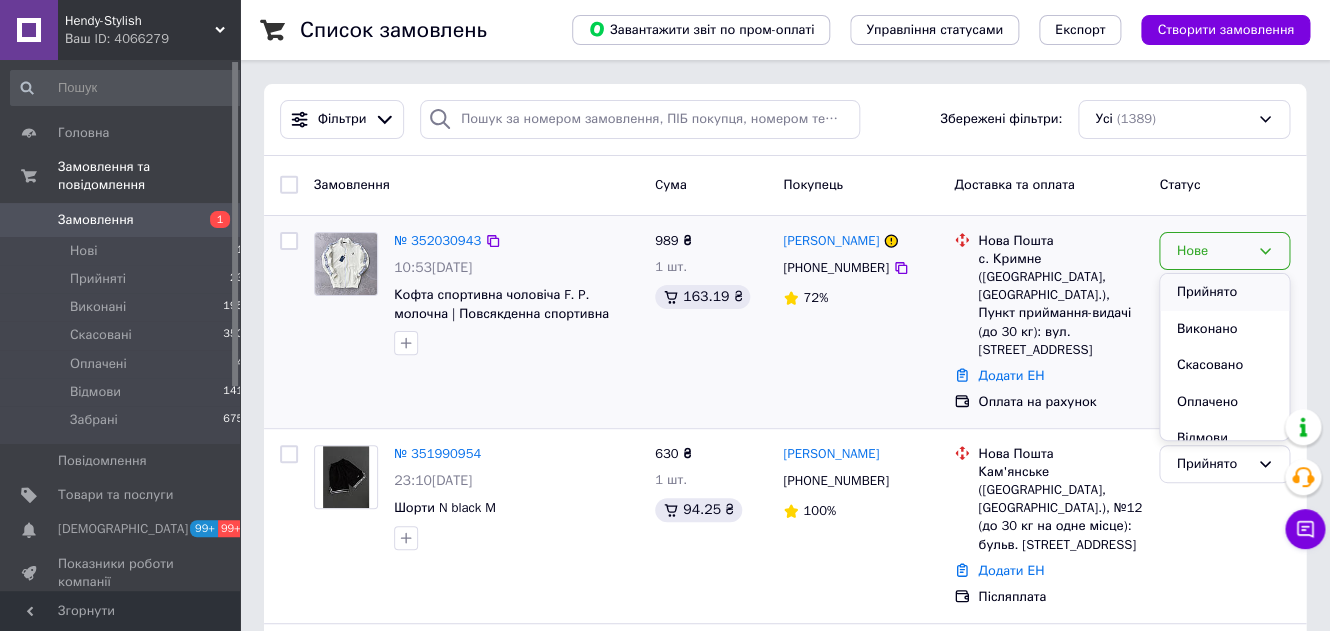 click on "Прийнято" at bounding box center (1224, 292) 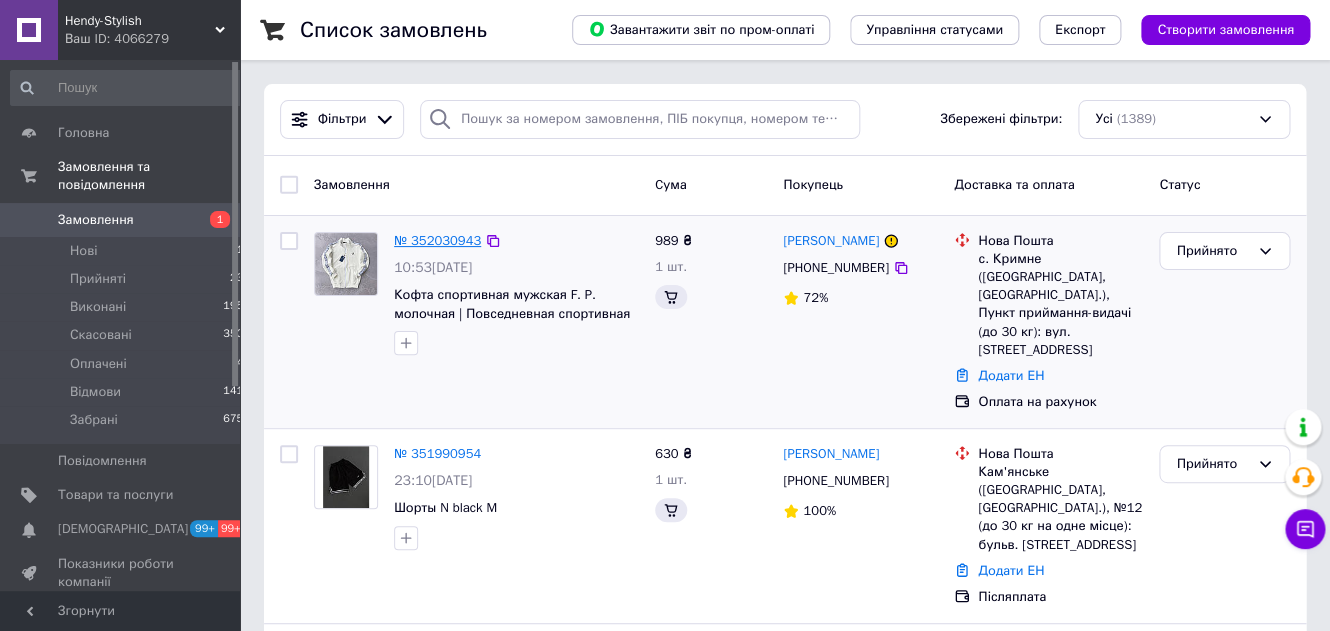 click on "№ 352030943" at bounding box center [437, 240] 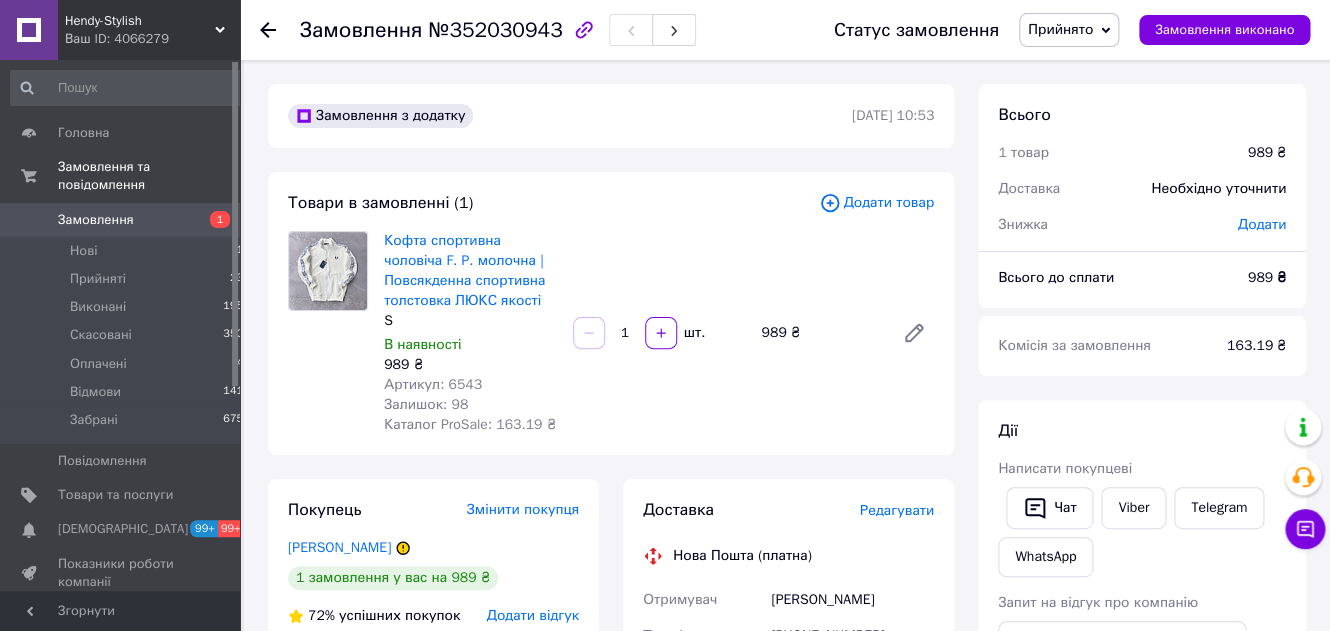 click on "Viber" at bounding box center (1133, 508) 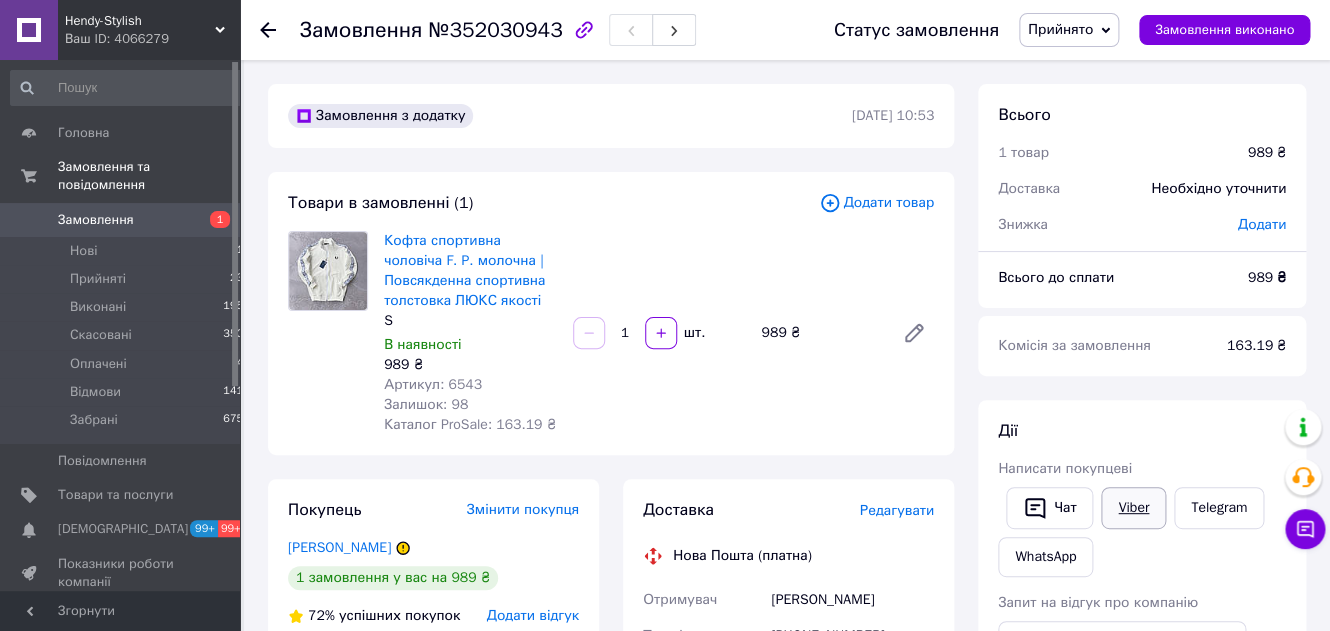 click on "Viber" at bounding box center [1133, 508] 